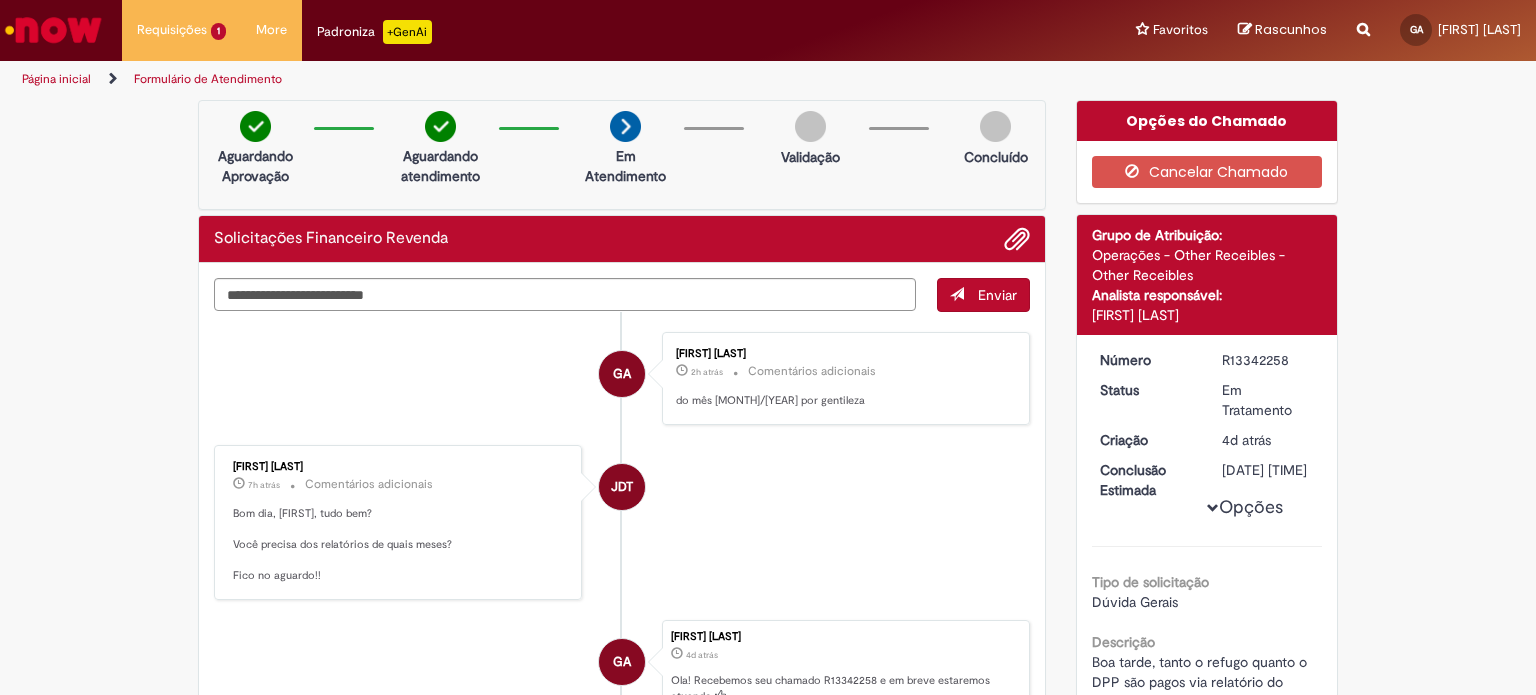 scroll, scrollTop: 0, scrollLeft: 0, axis: both 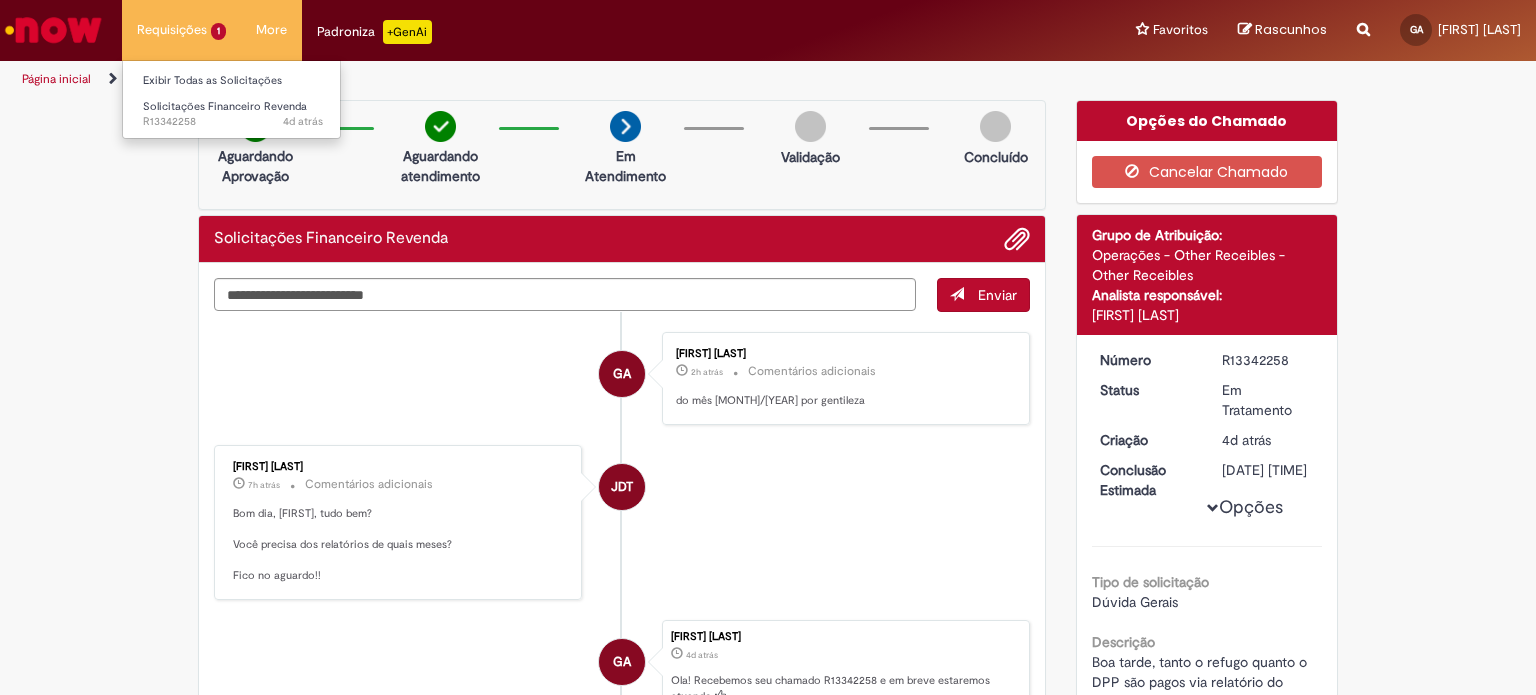 click on "Requisições   1
Exibir Todas as Solicitações
Solicitações Financeiro Revenda
4d atrás 4 dias atrás  R13342258" at bounding box center (181, 30) 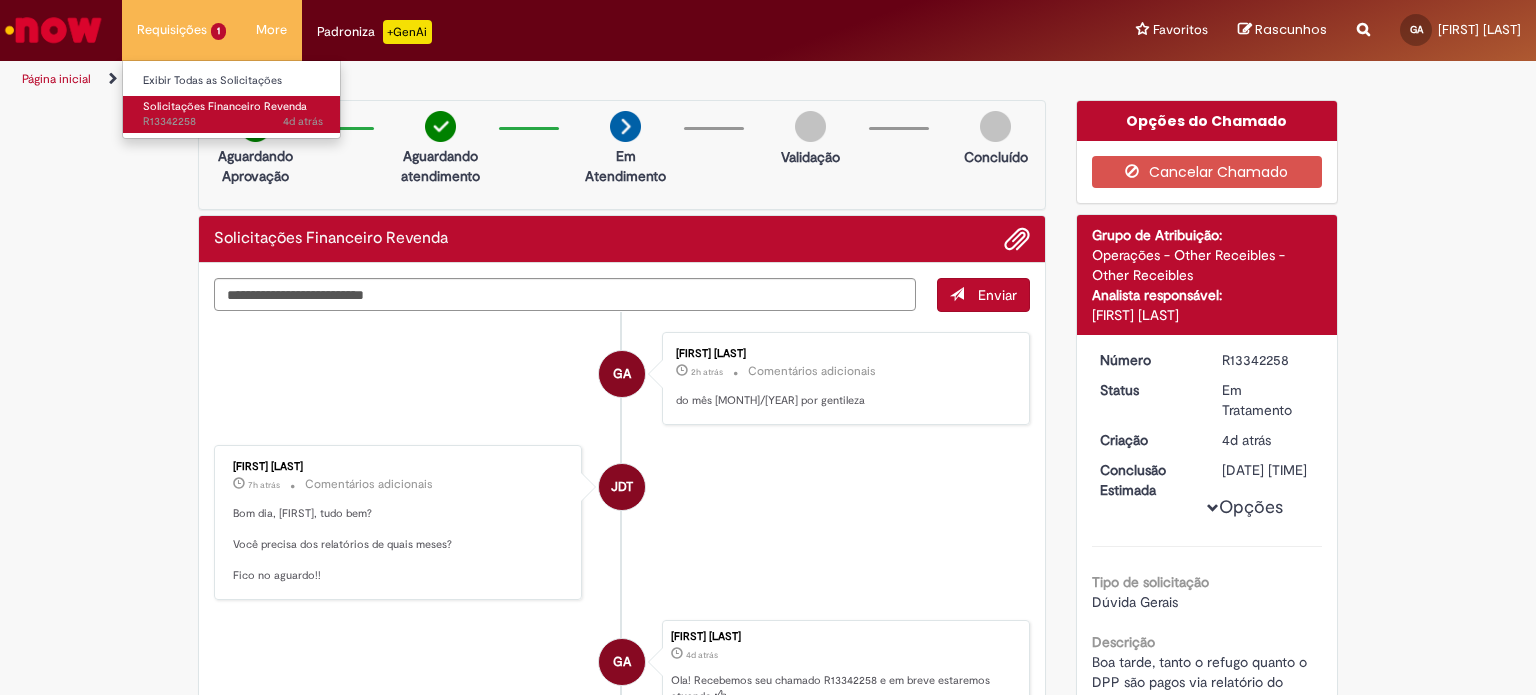 drag, startPoint x: 202, startPoint y: 119, endPoint x: 168, endPoint y: 101, distance: 38.470768 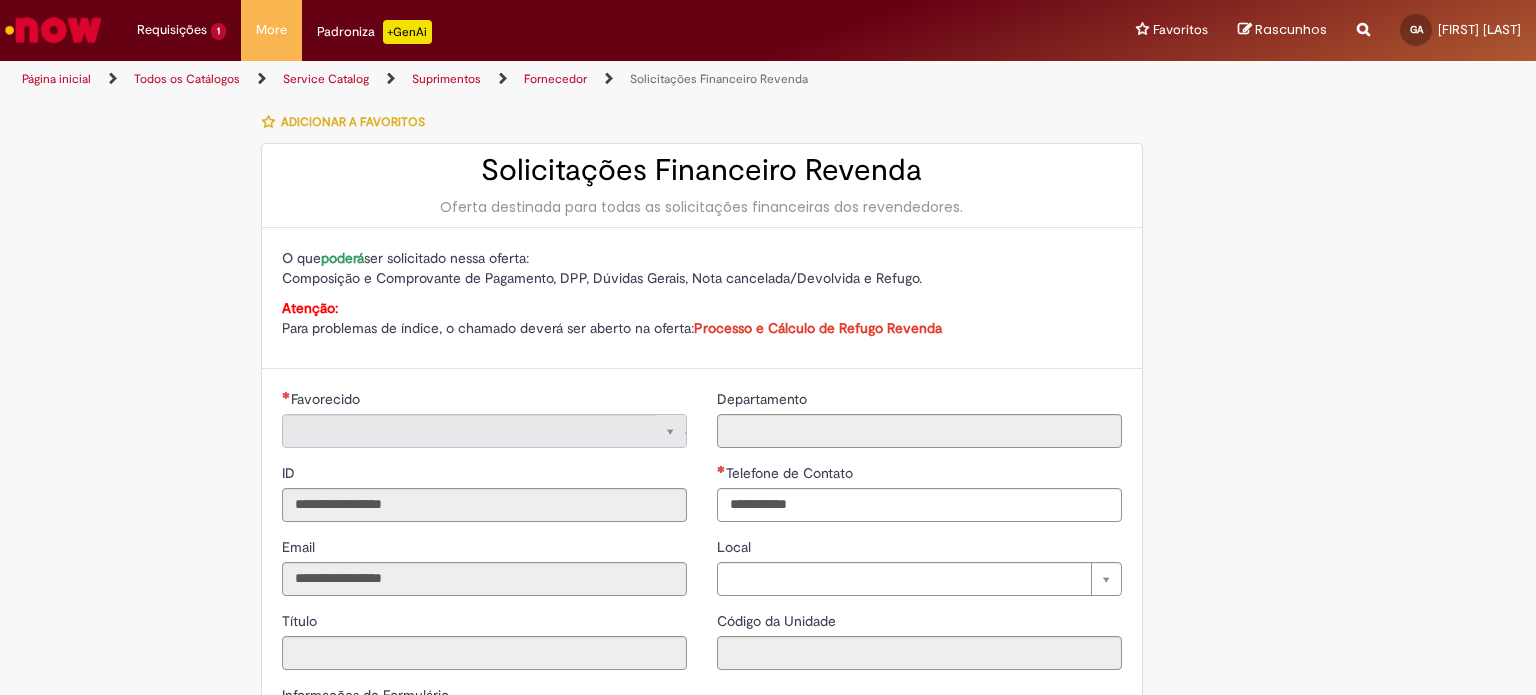 type on "**********" 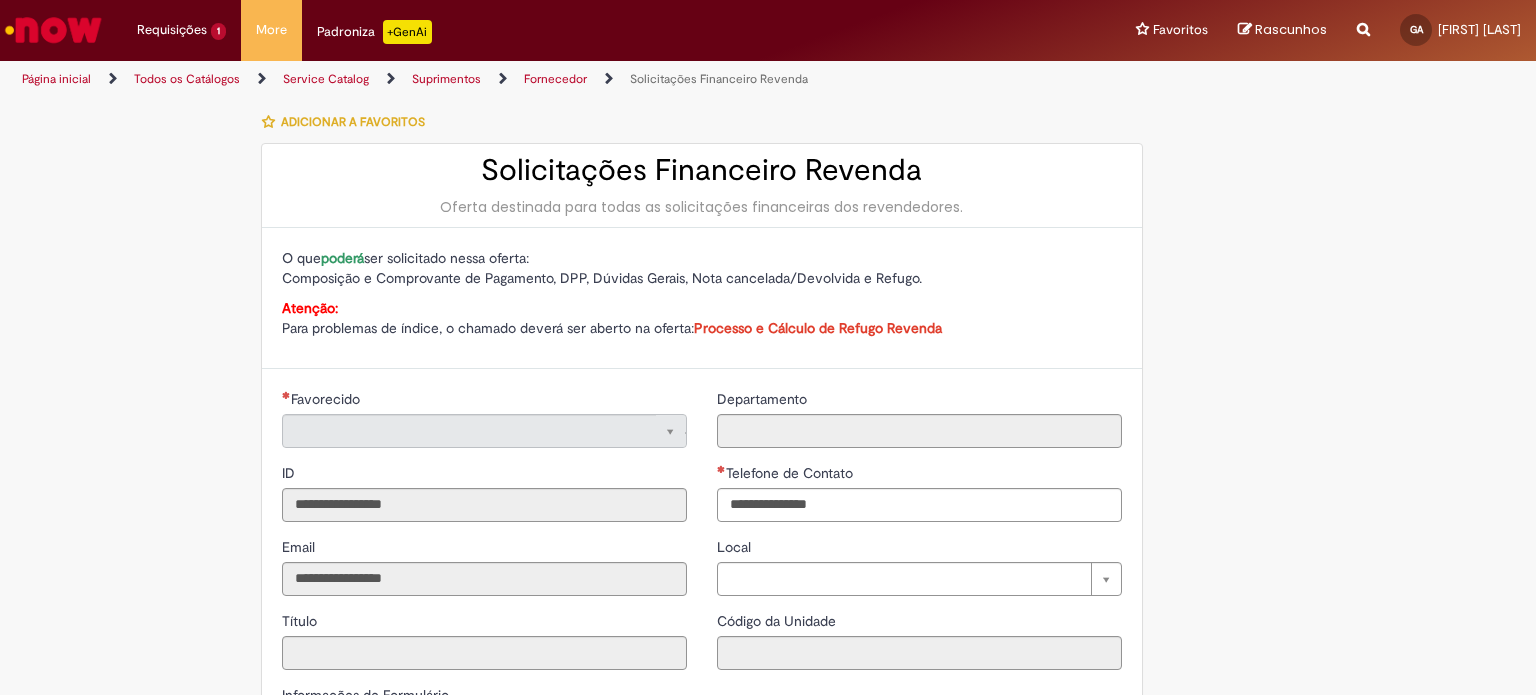 scroll, scrollTop: 0, scrollLeft: 0, axis: both 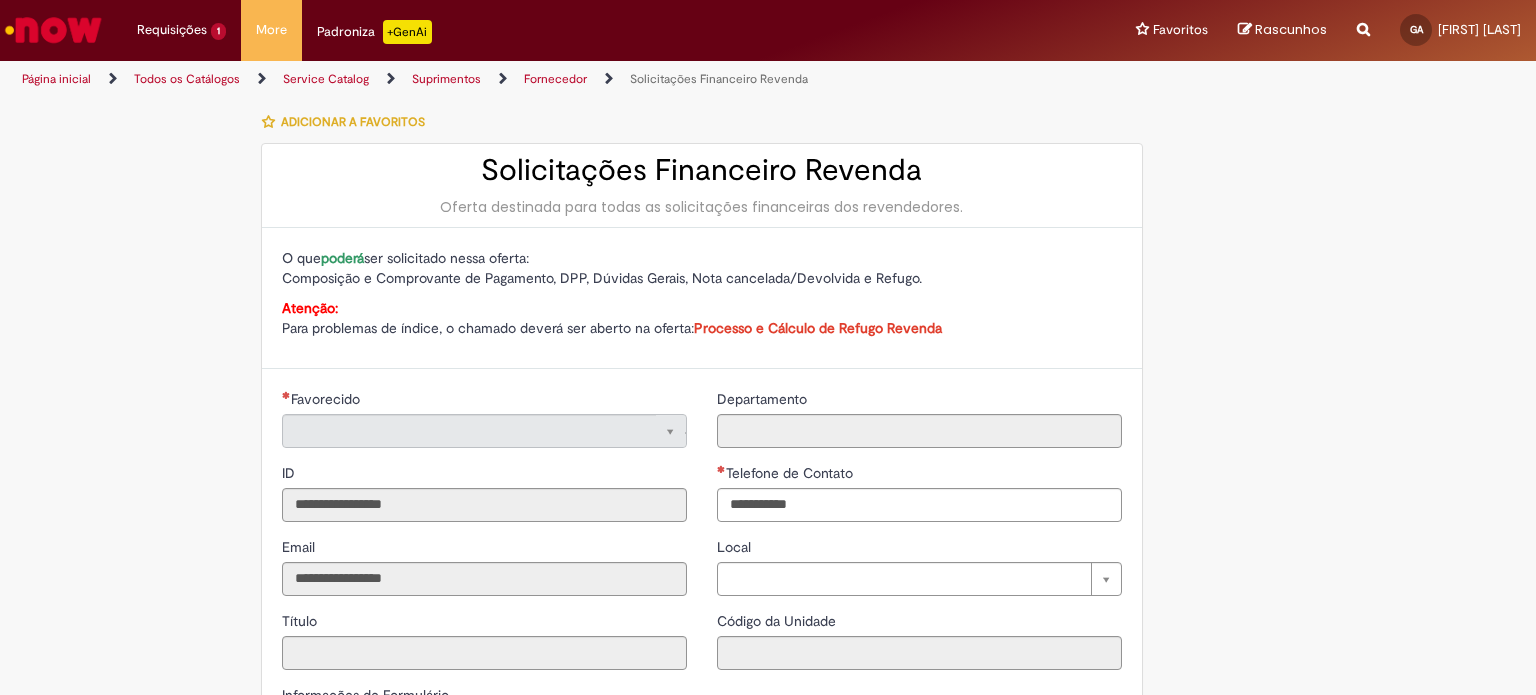 type on "**********" 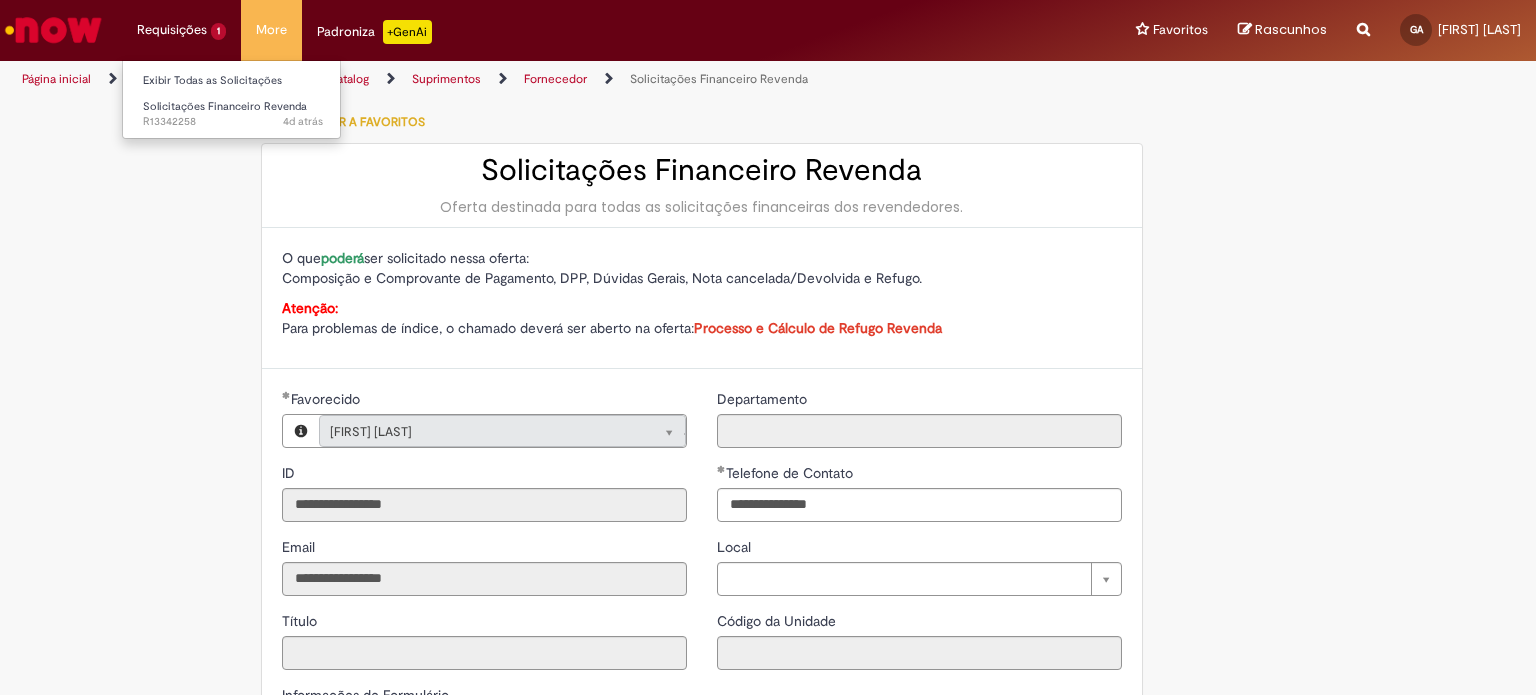 click on "Requisições   1
Exibir Todas as Solicitações
Solicitações Financeiro Revenda
4d atrás 4 dias atrás  R13342258" at bounding box center [181, 30] 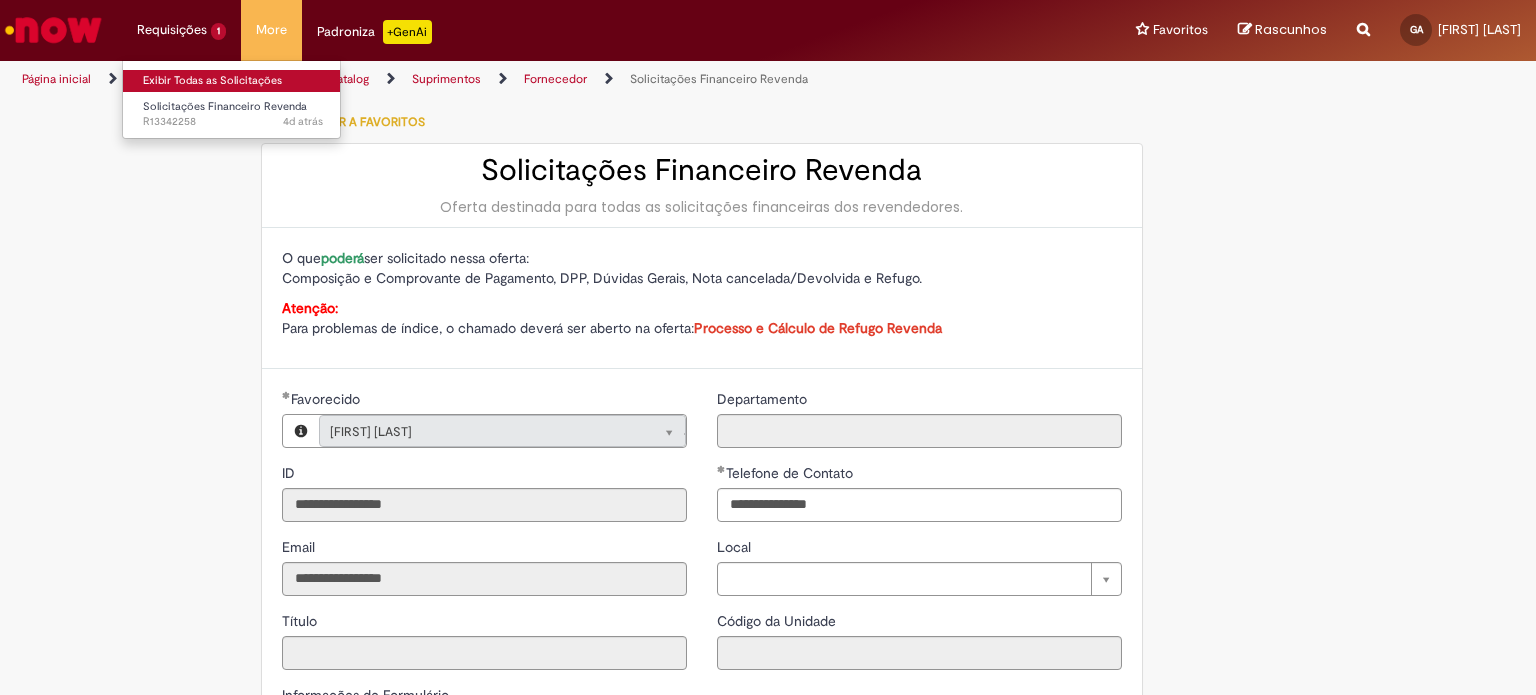 click on "Exibir Todas as Solicitações" at bounding box center (233, 81) 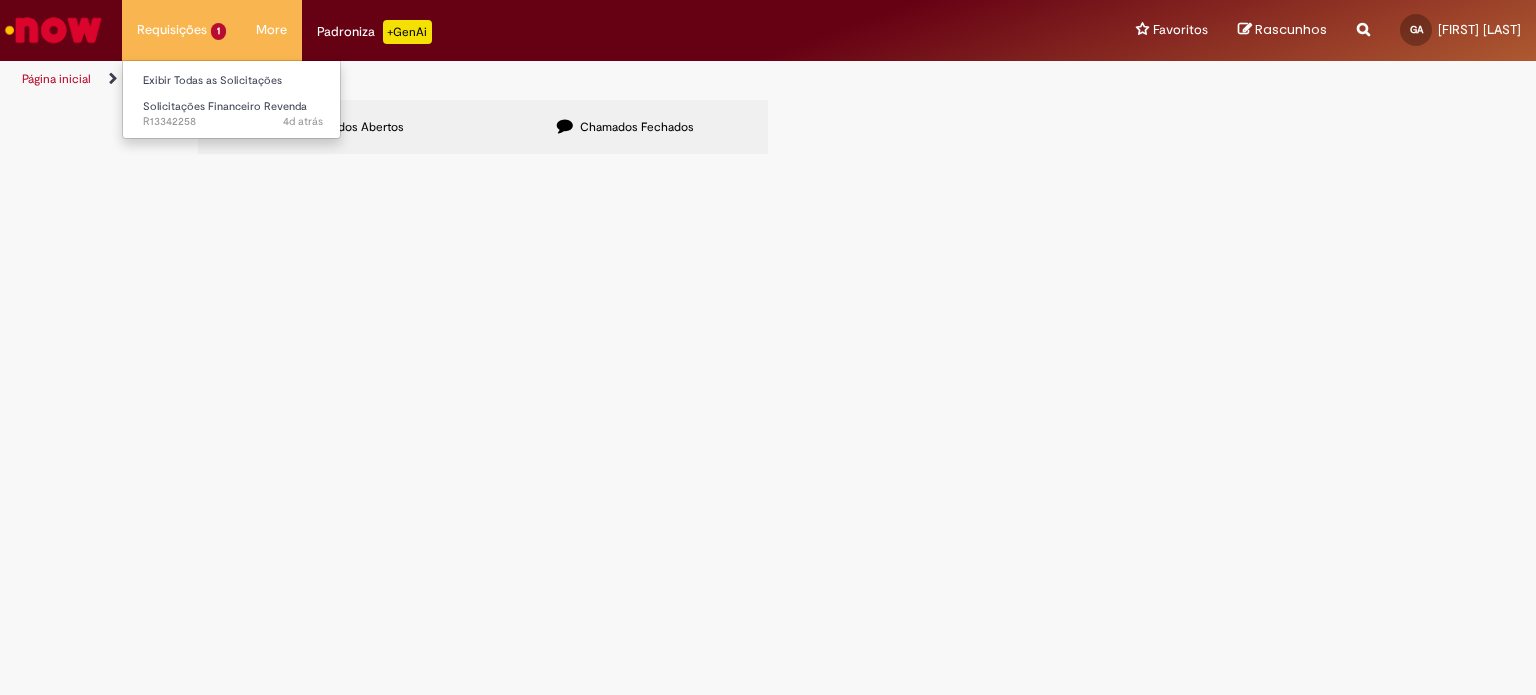 click on "Requisições   1
Exibir Todas as Solicitações
Solicitações Financeiro Revenda
4d atrás 4 dias atrás  R13342258" at bounding box center [181, 30] 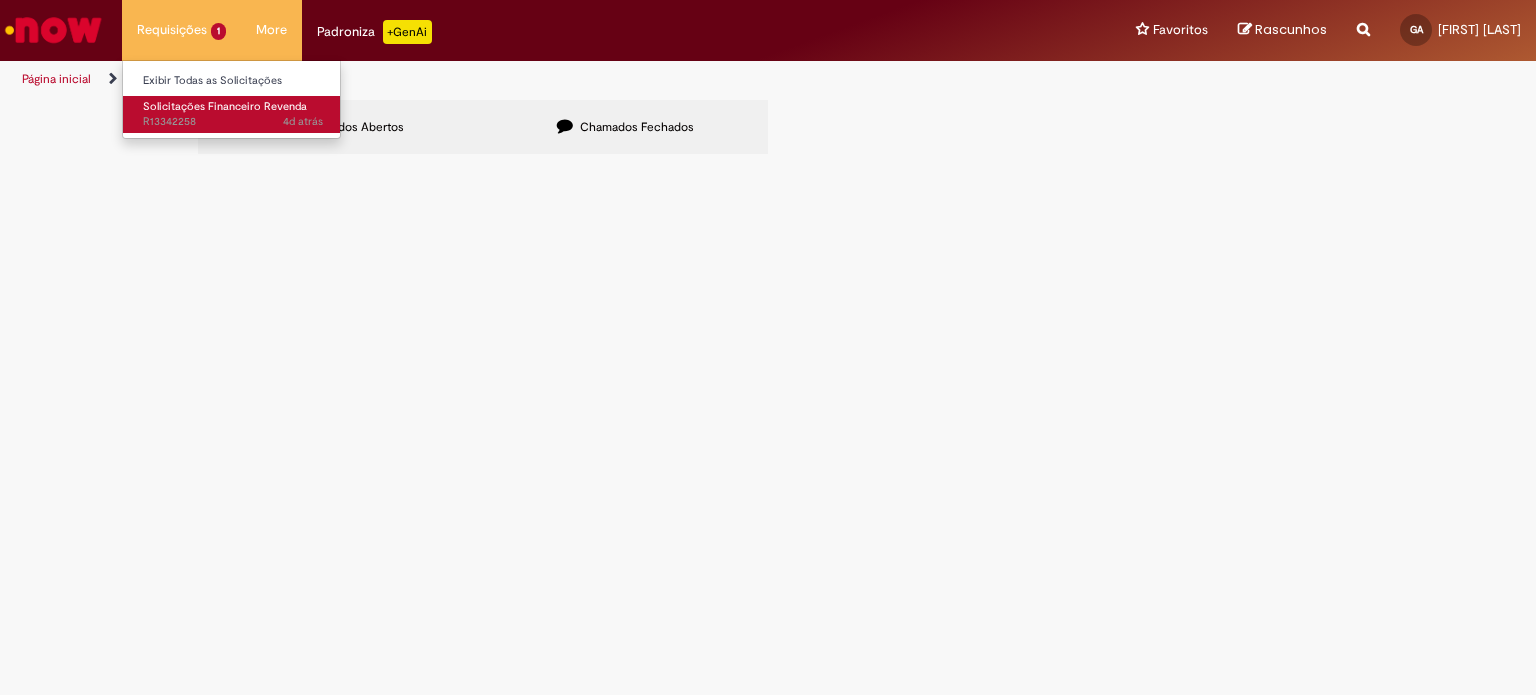 click on "Solicitações Financeiro Revenda" at bounding box center (225, 106) 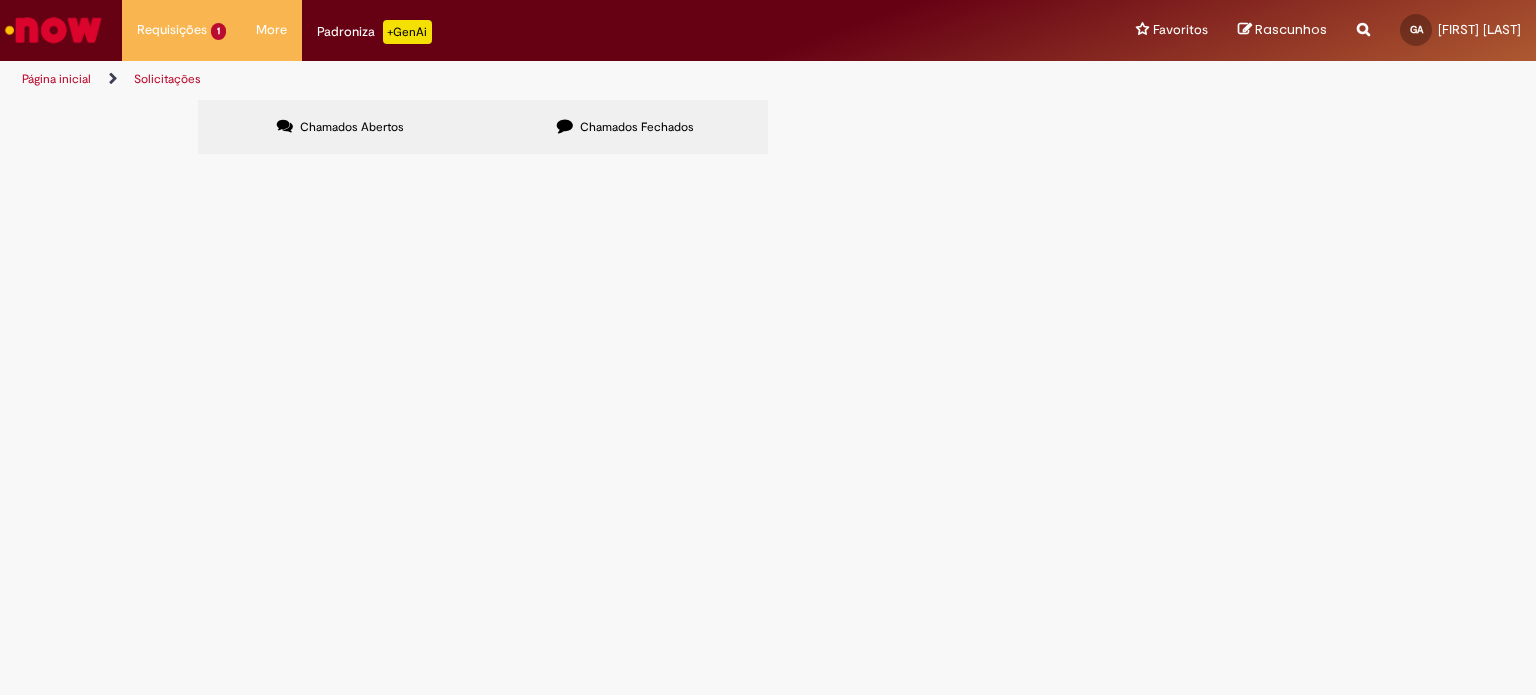 click at bounding box center (53, 30) 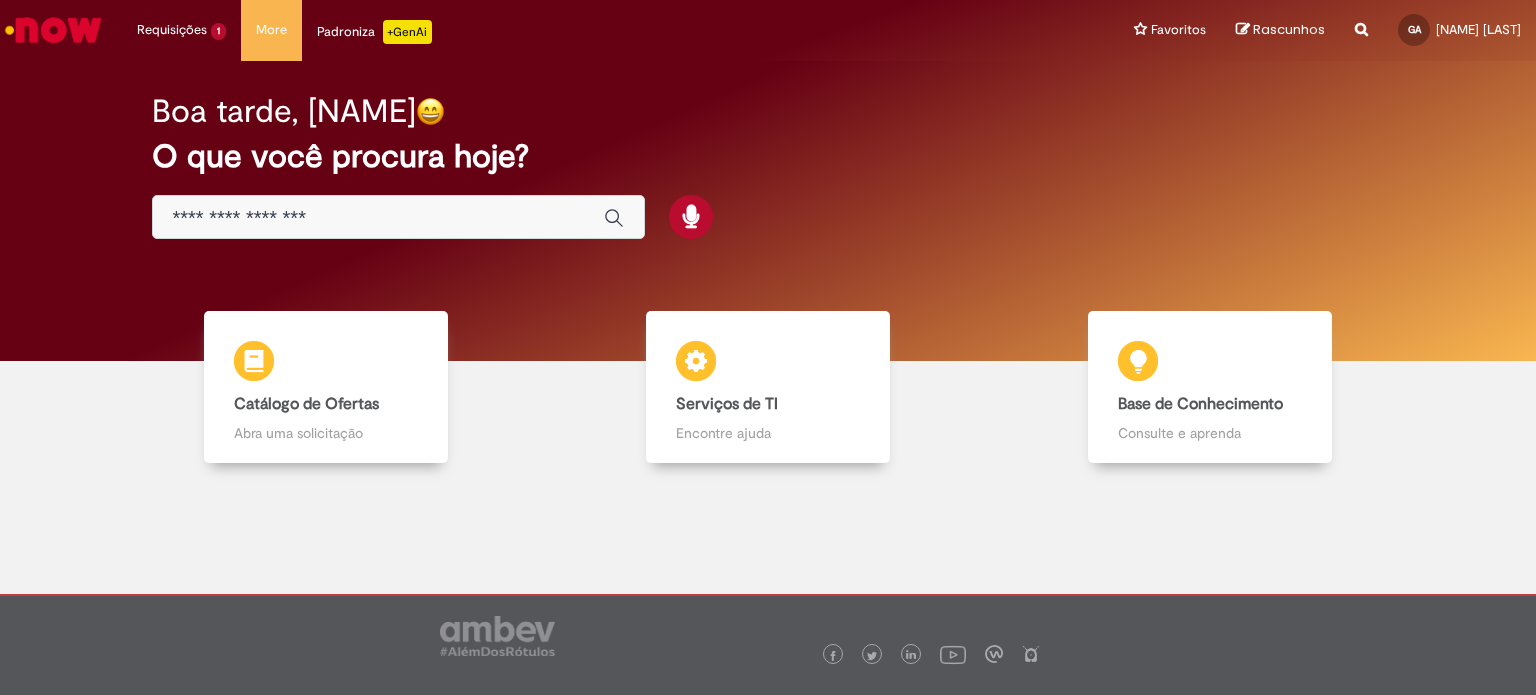 scroll, scrollTop: 0, scrollLeft: 0, axis: both 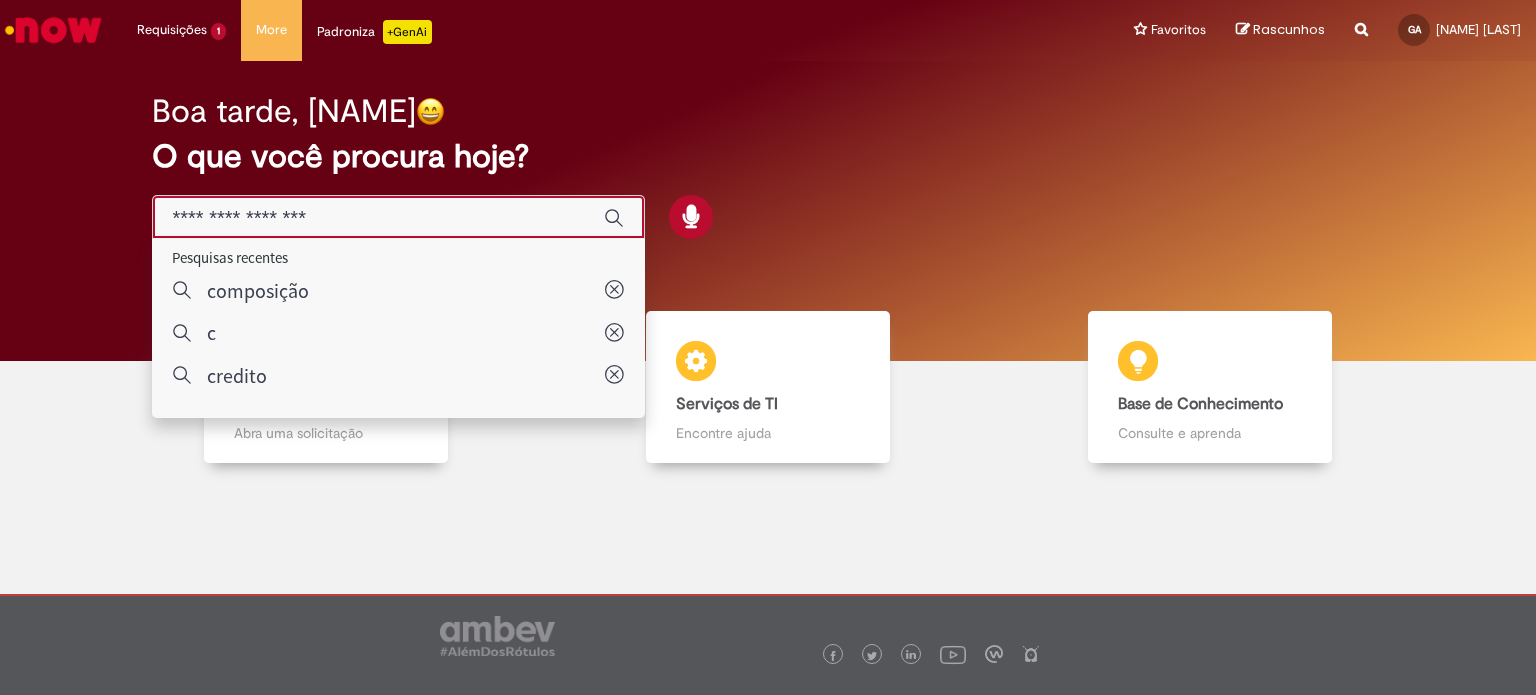 type on "**********" 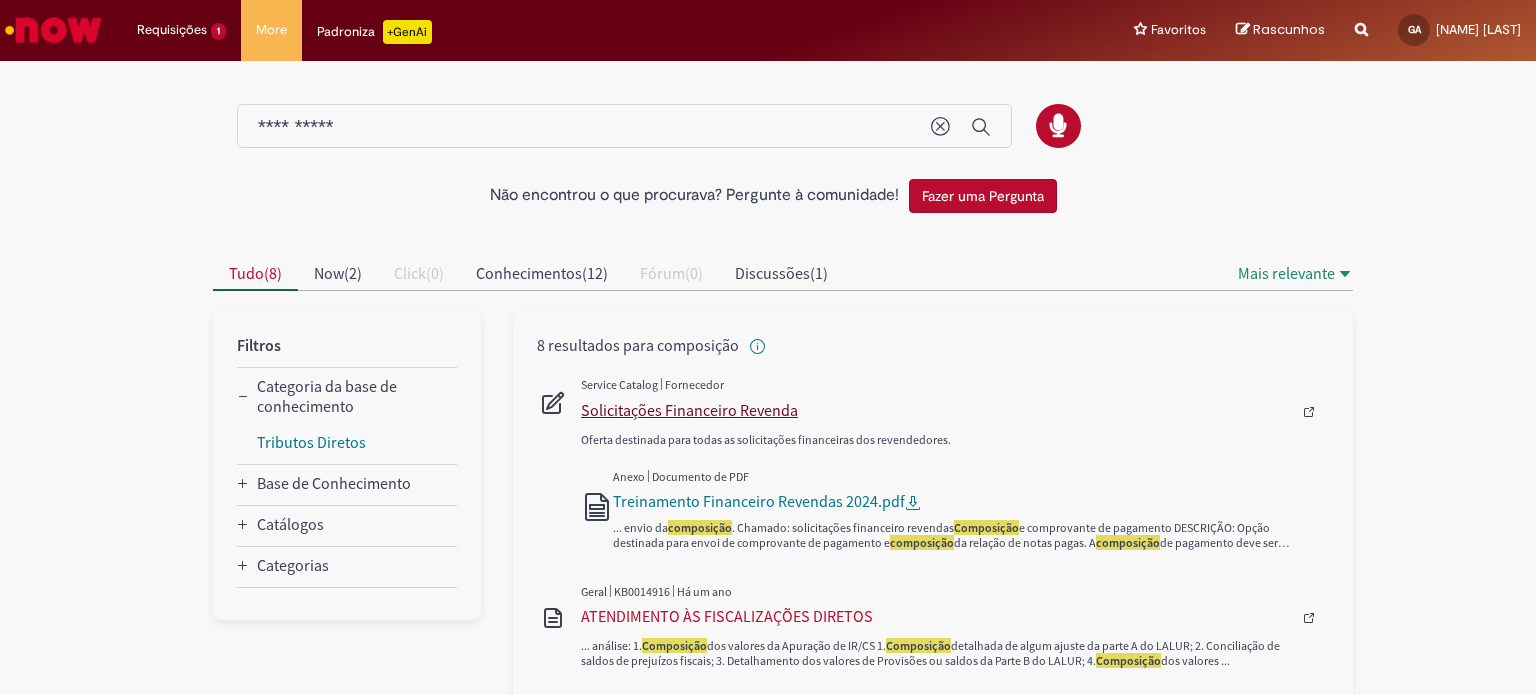 click on "Solicitações Financeiro Revenda" at bounding box center [936, 410] 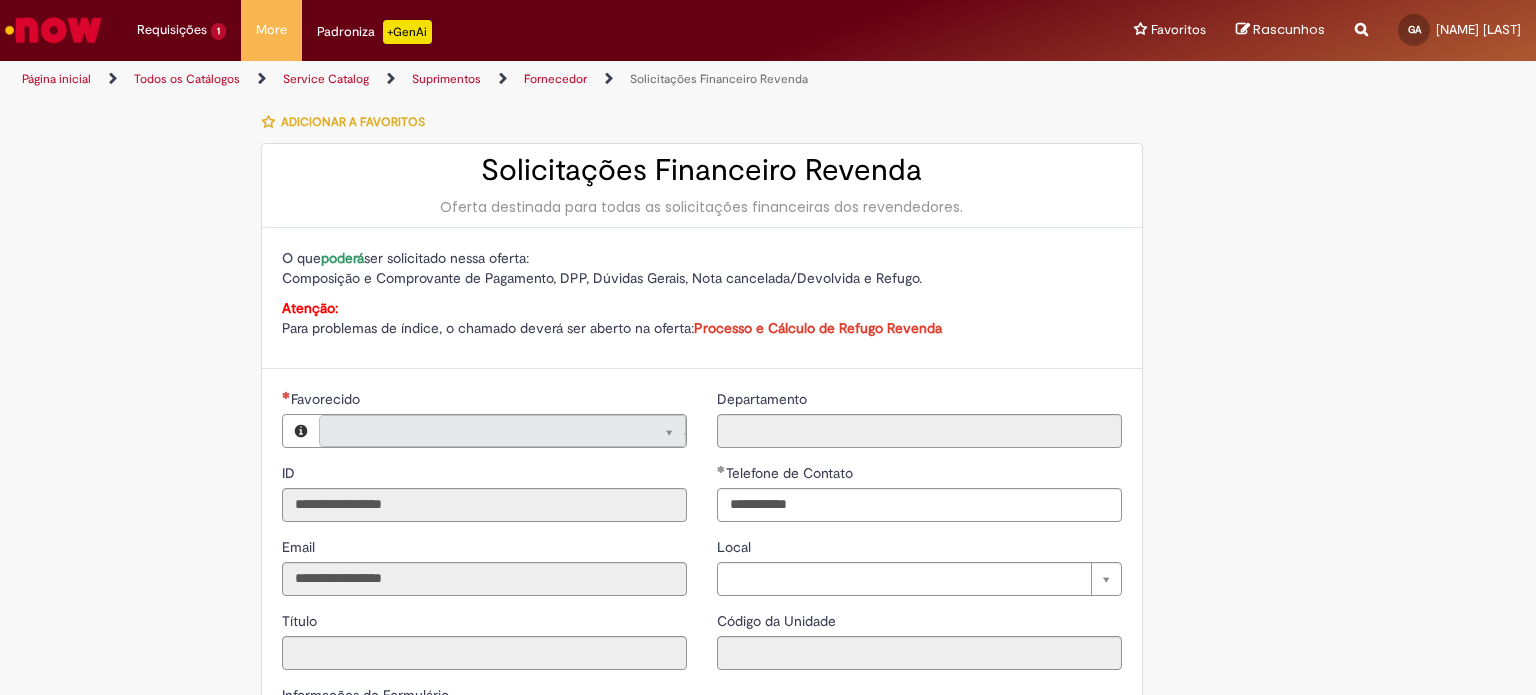 type on "**********" 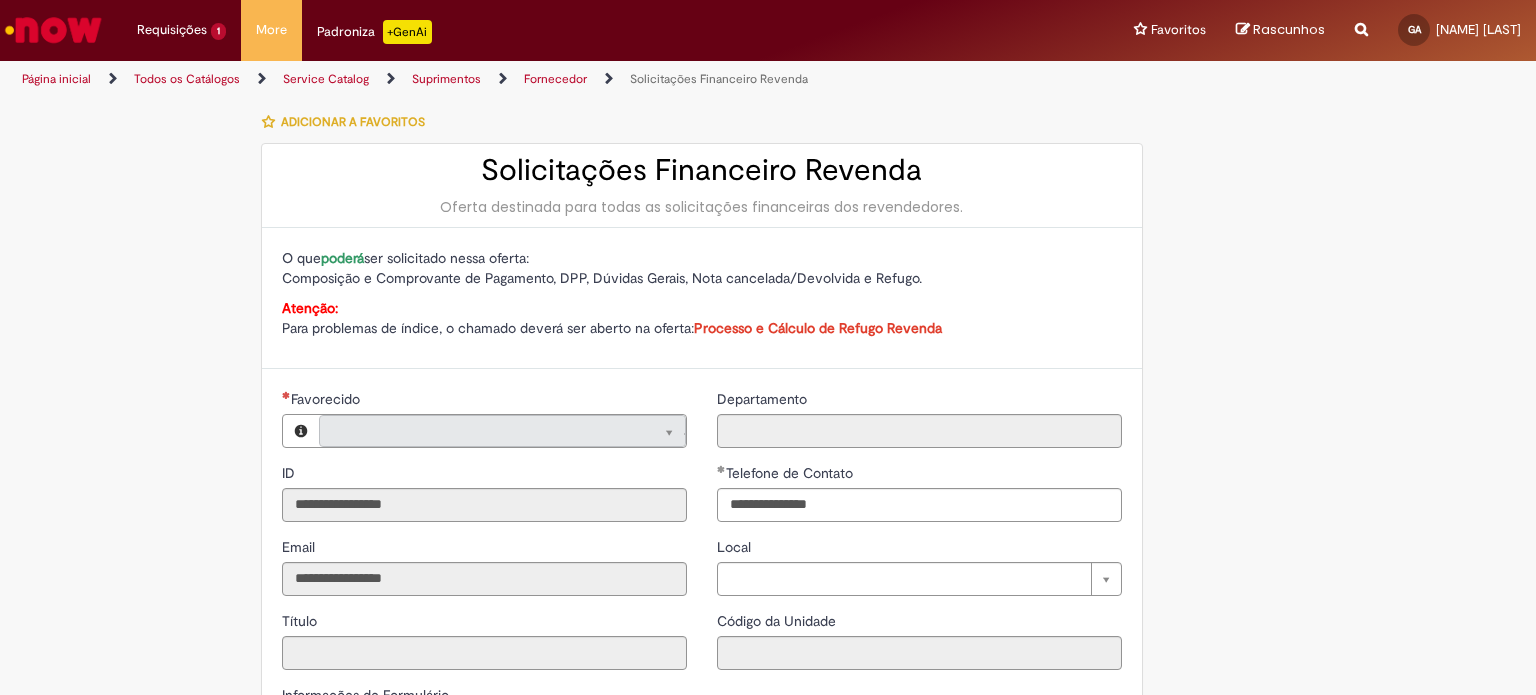 type on "**********" 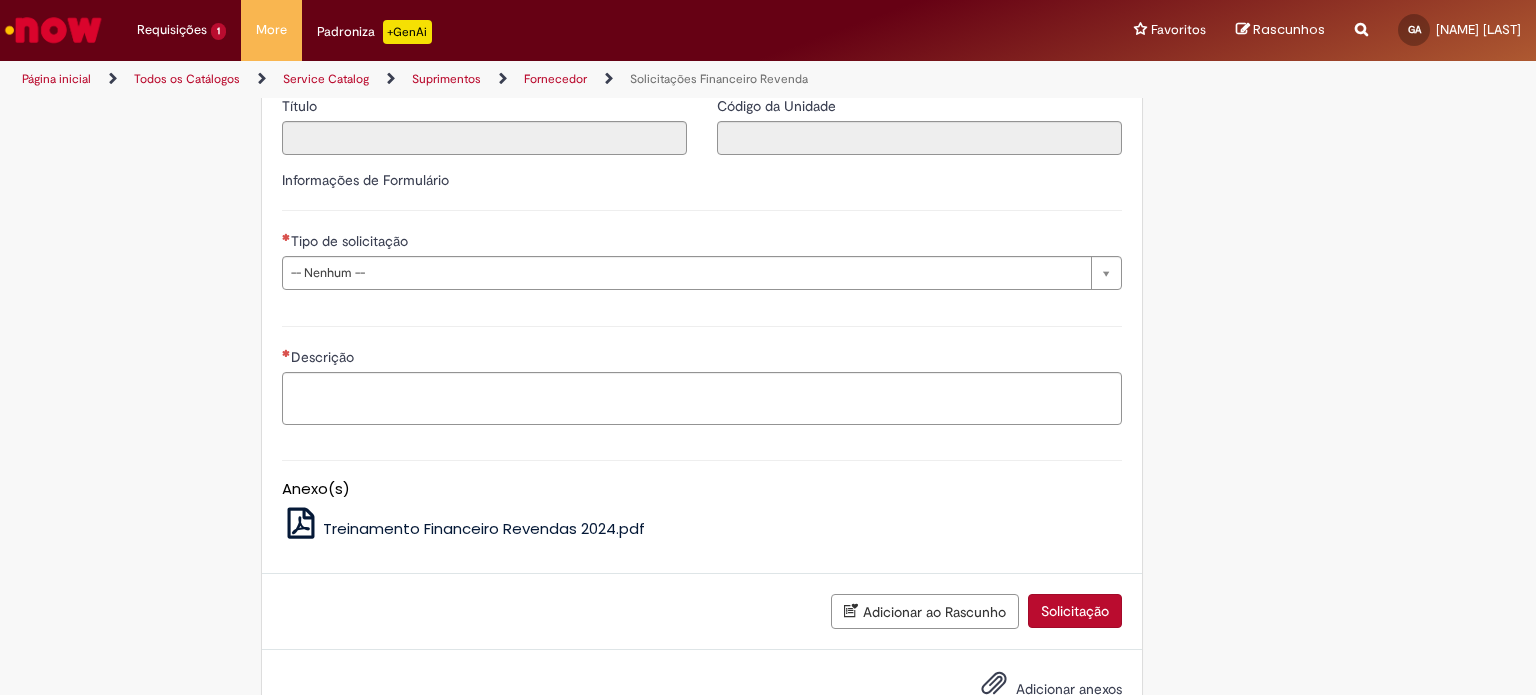 scroll, scrollTop: 575, scrollLeft: 0, axis: vertical 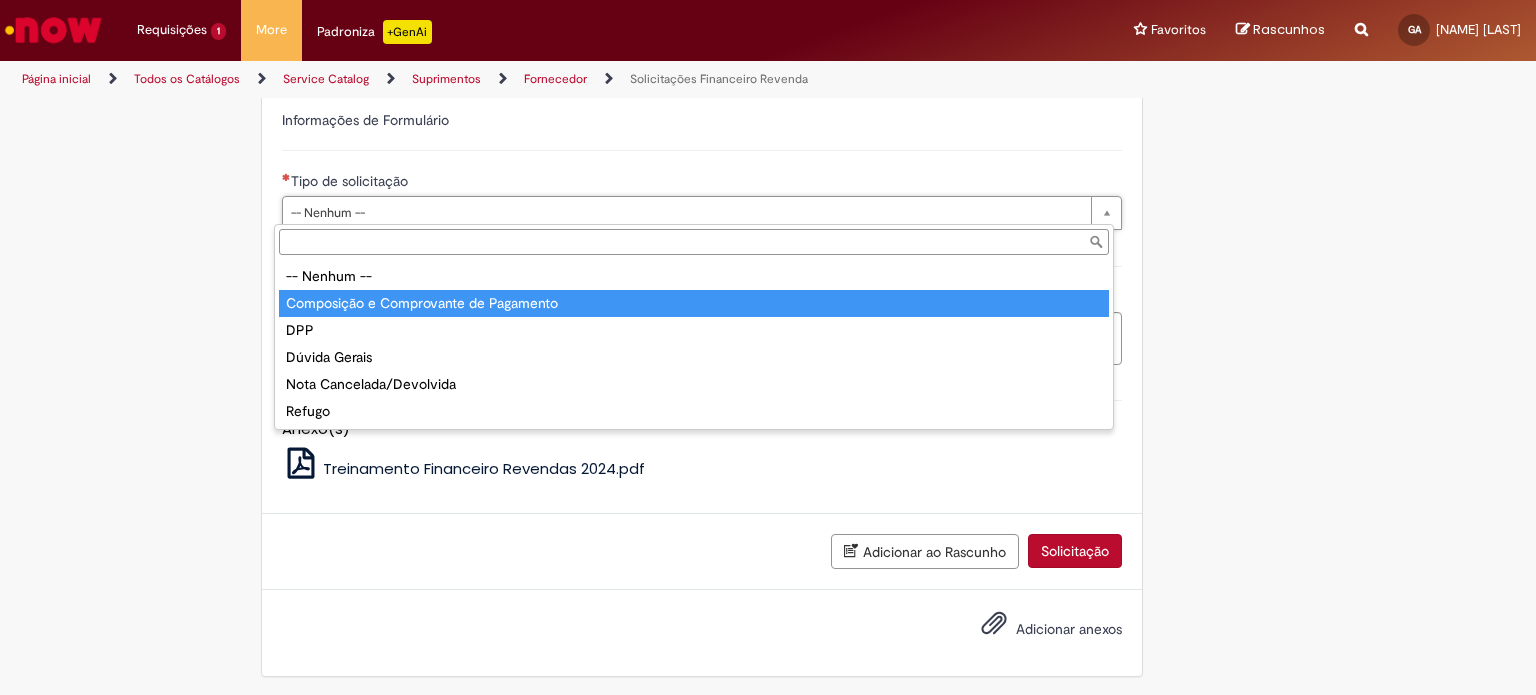 type on "**********" 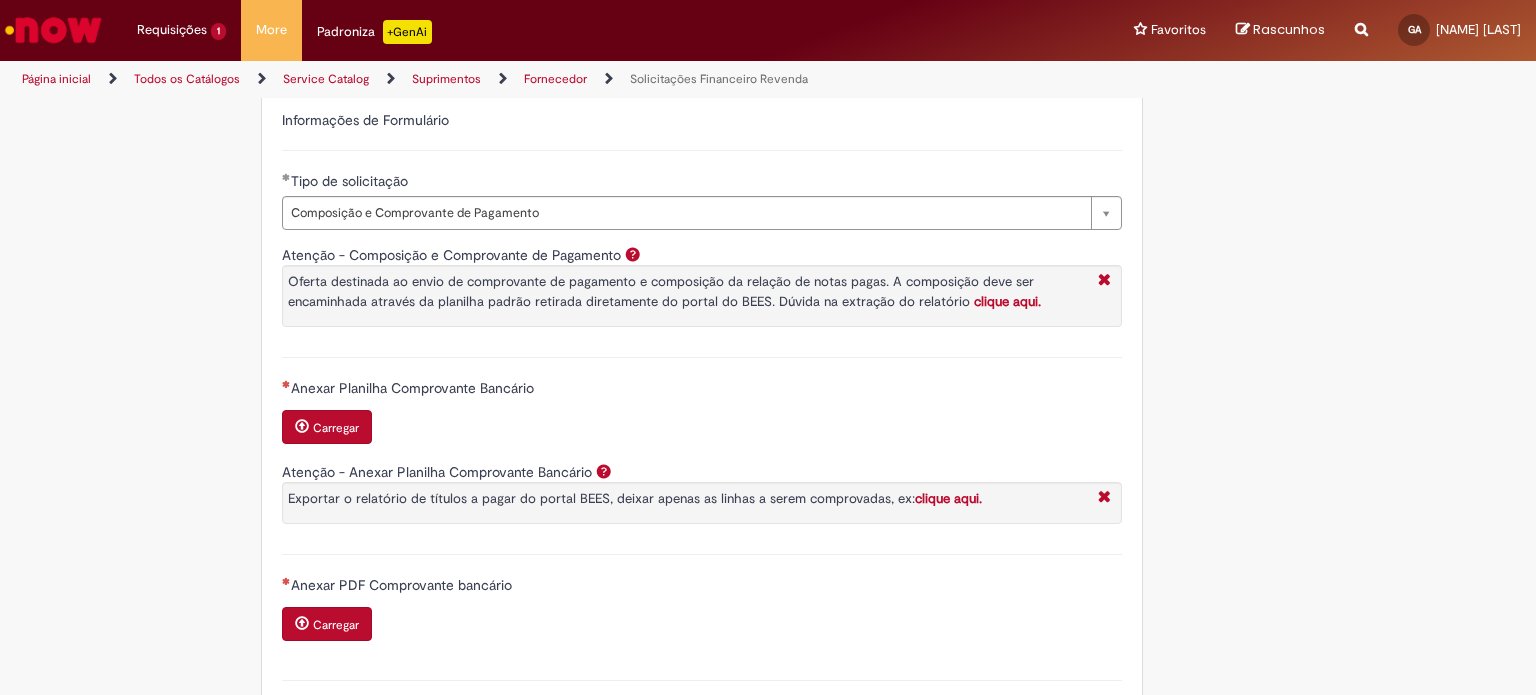 click on "Carregar" at bounding box center (336, 428) 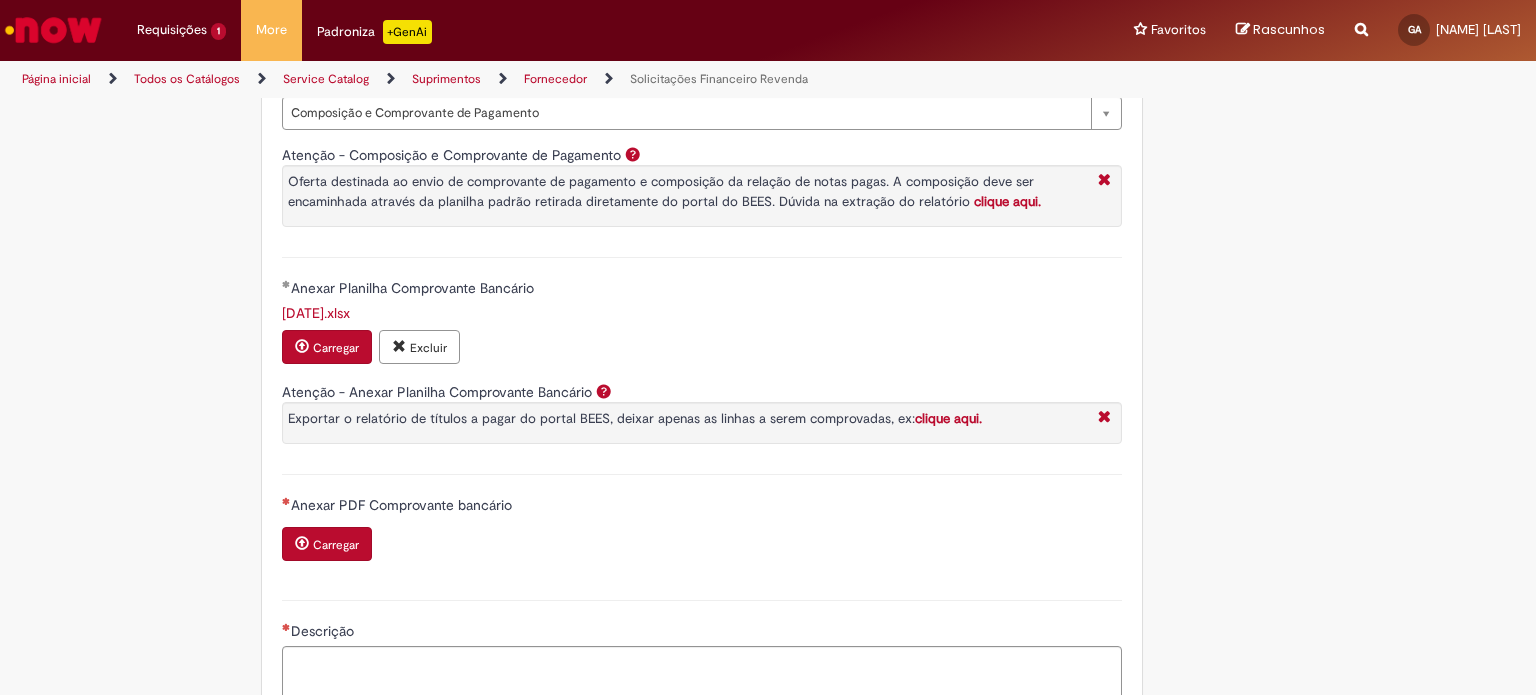 scroll, scrollTop: 775, scrollLeft: 0, axis: vertical 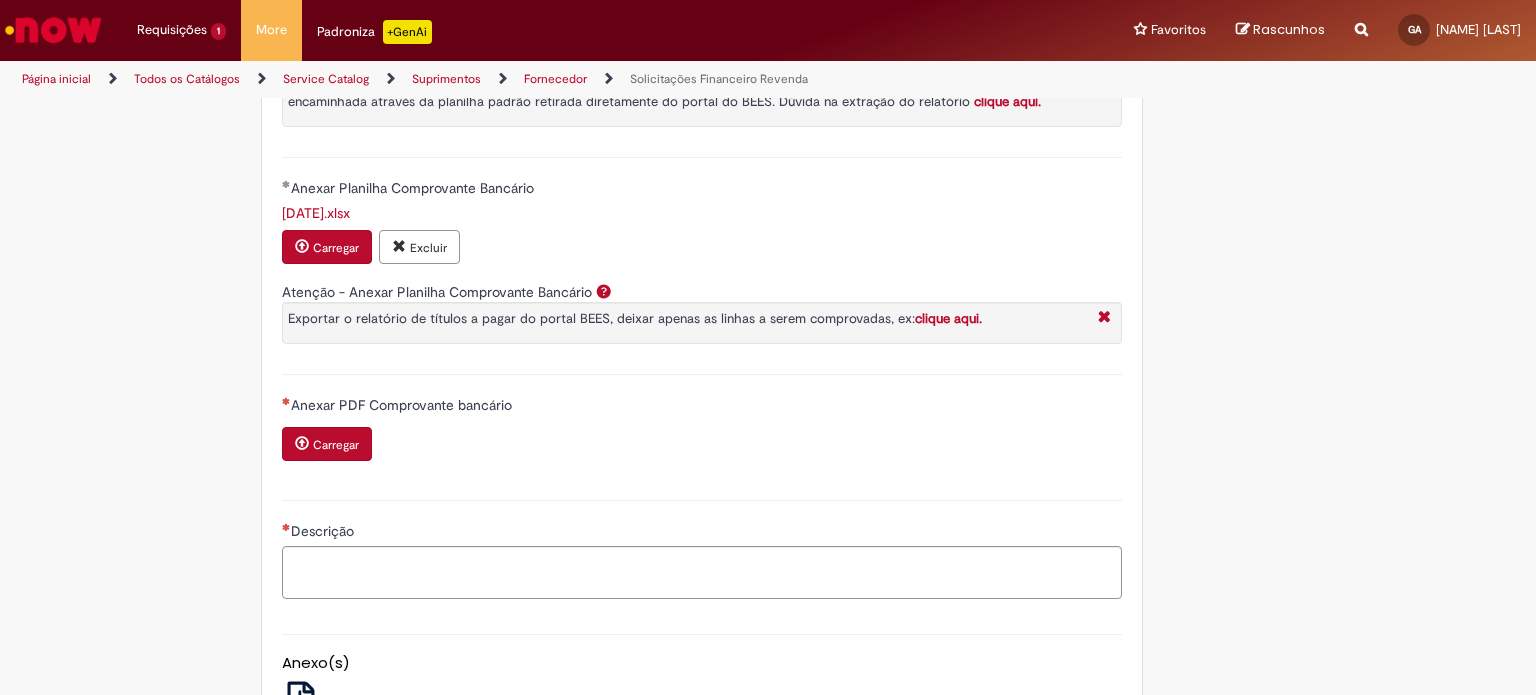 click on "Carregar" at bounding box center (327, 444) 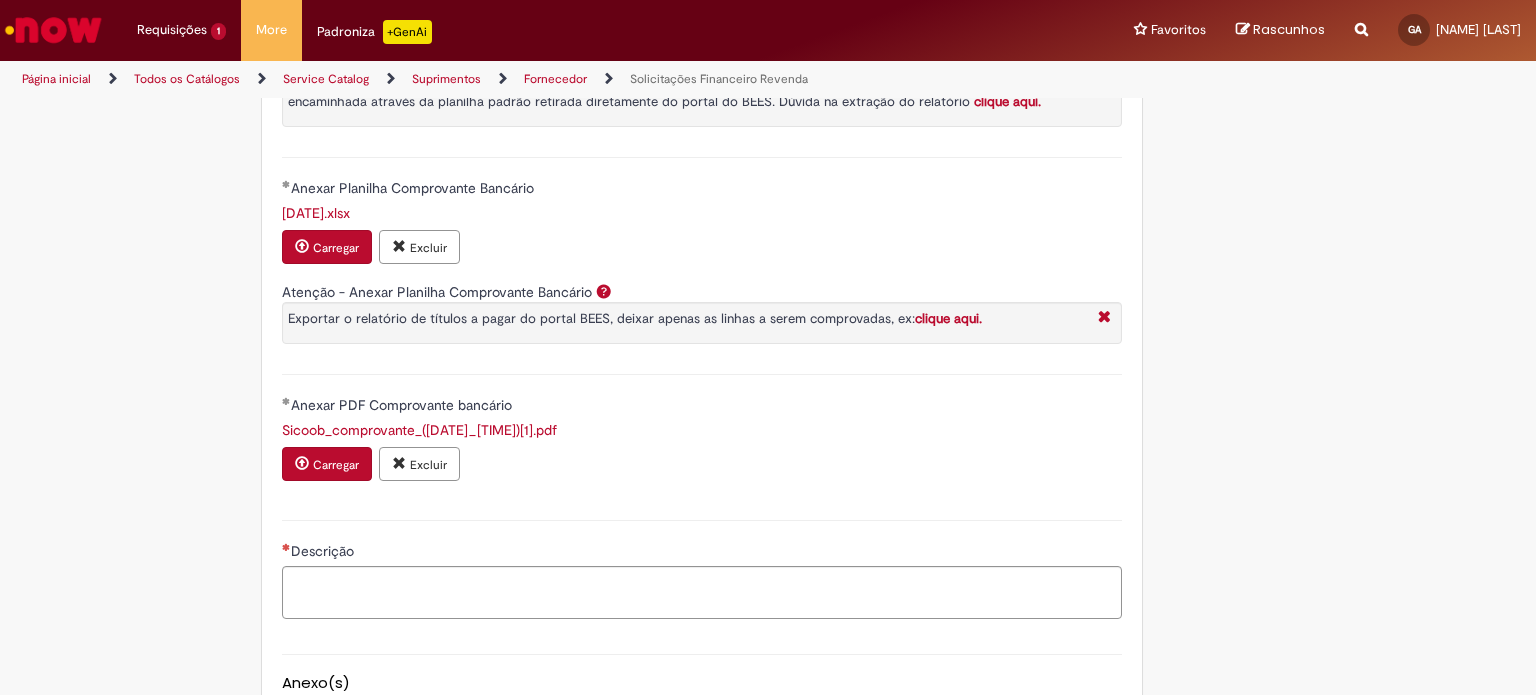 click on "Sicoob_comprovante_(04-08-2025_11-13-10)[1].pdf" at bounding box center (419, 430) 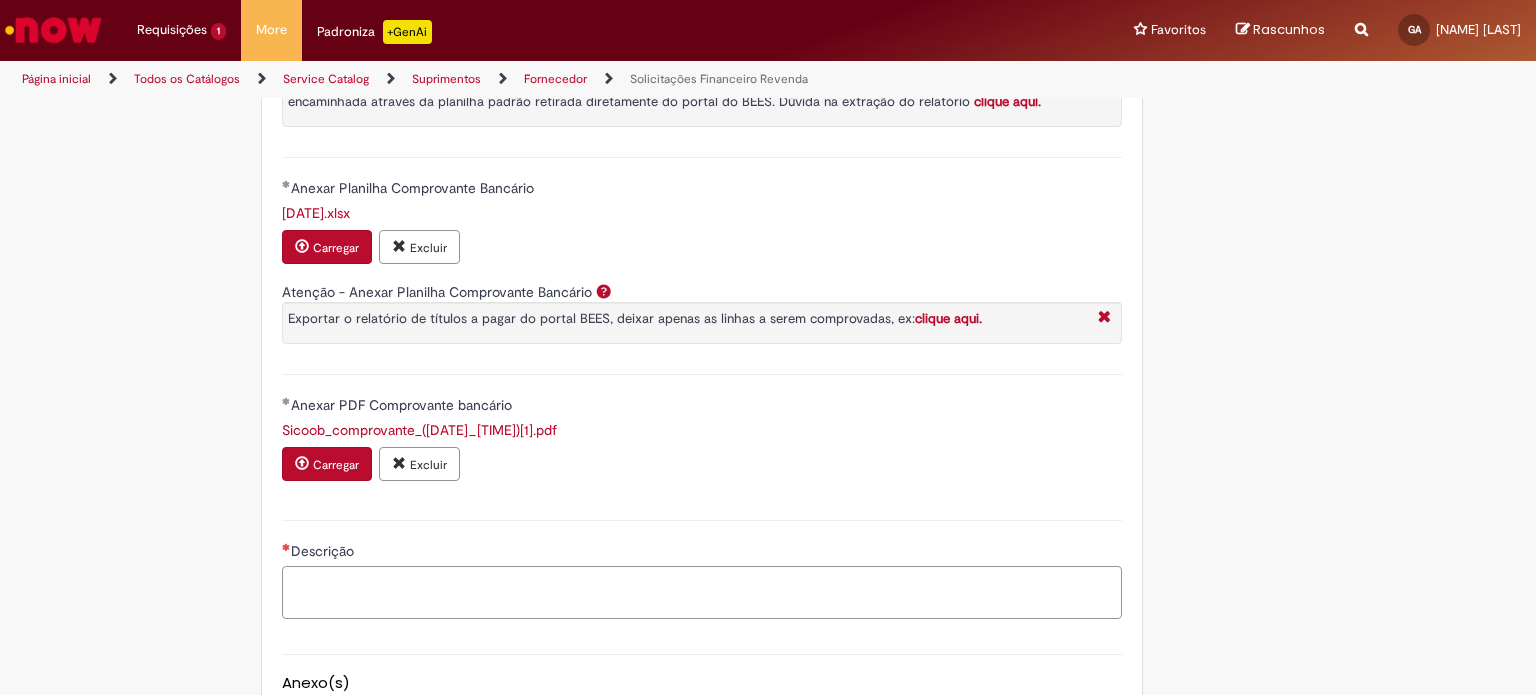 click on "Descrição" at bounding box center (702, 593) 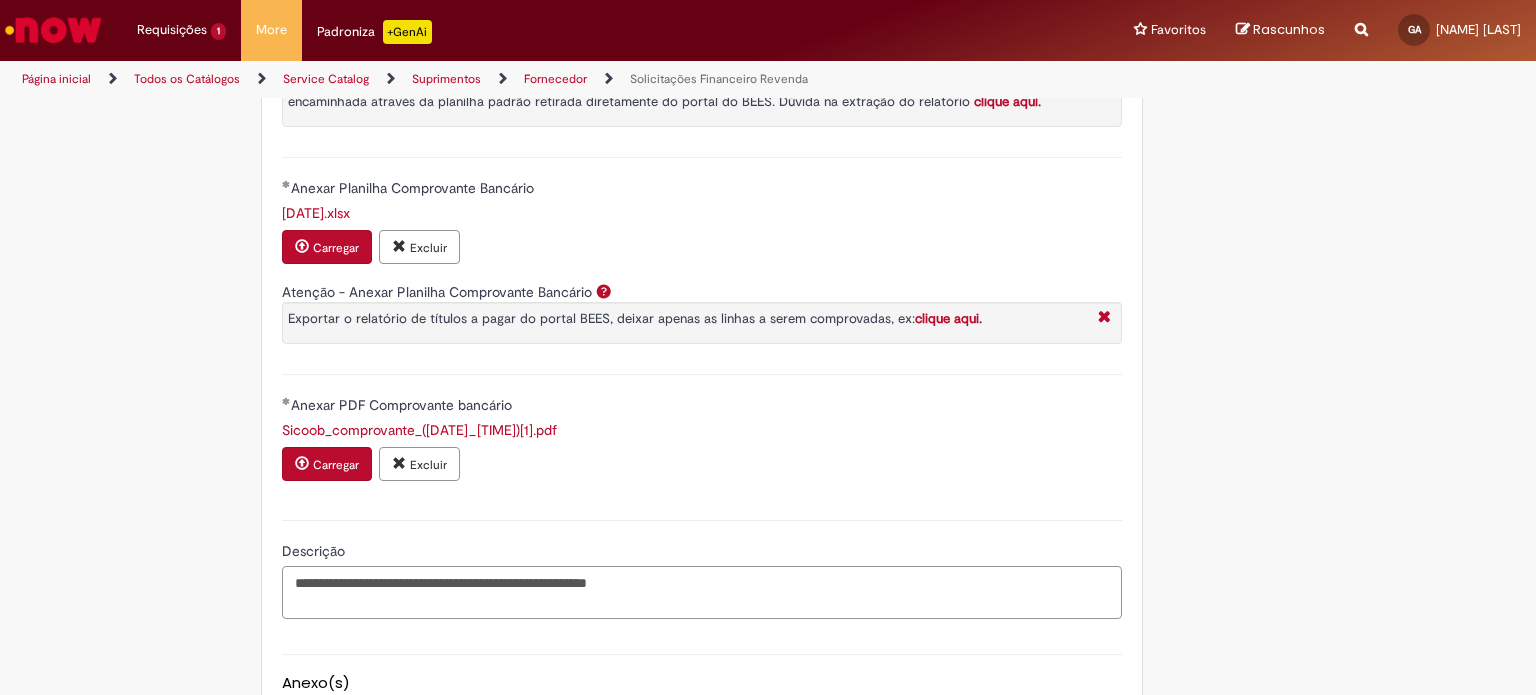 paste on "**********" 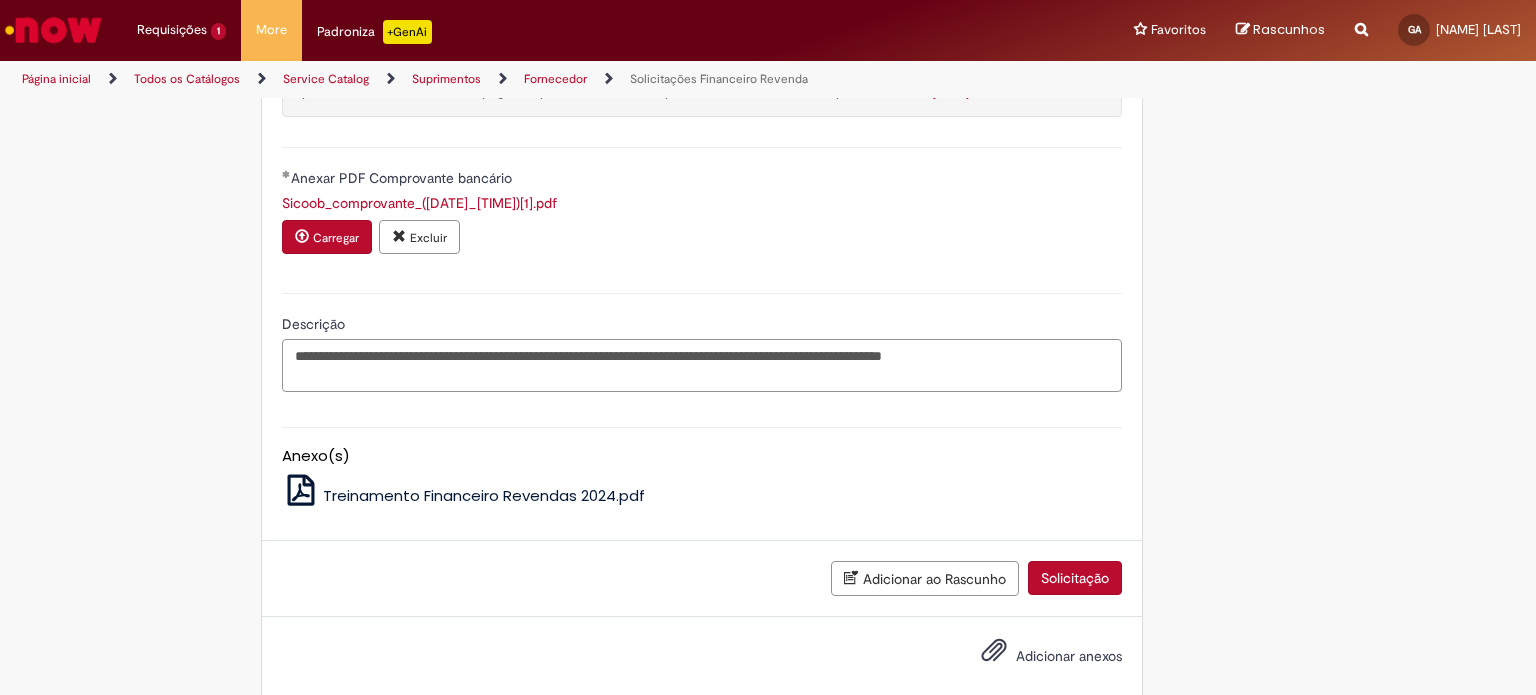 scroll, scrollTop: 1027, scrollLeft: 0, axis: vertical 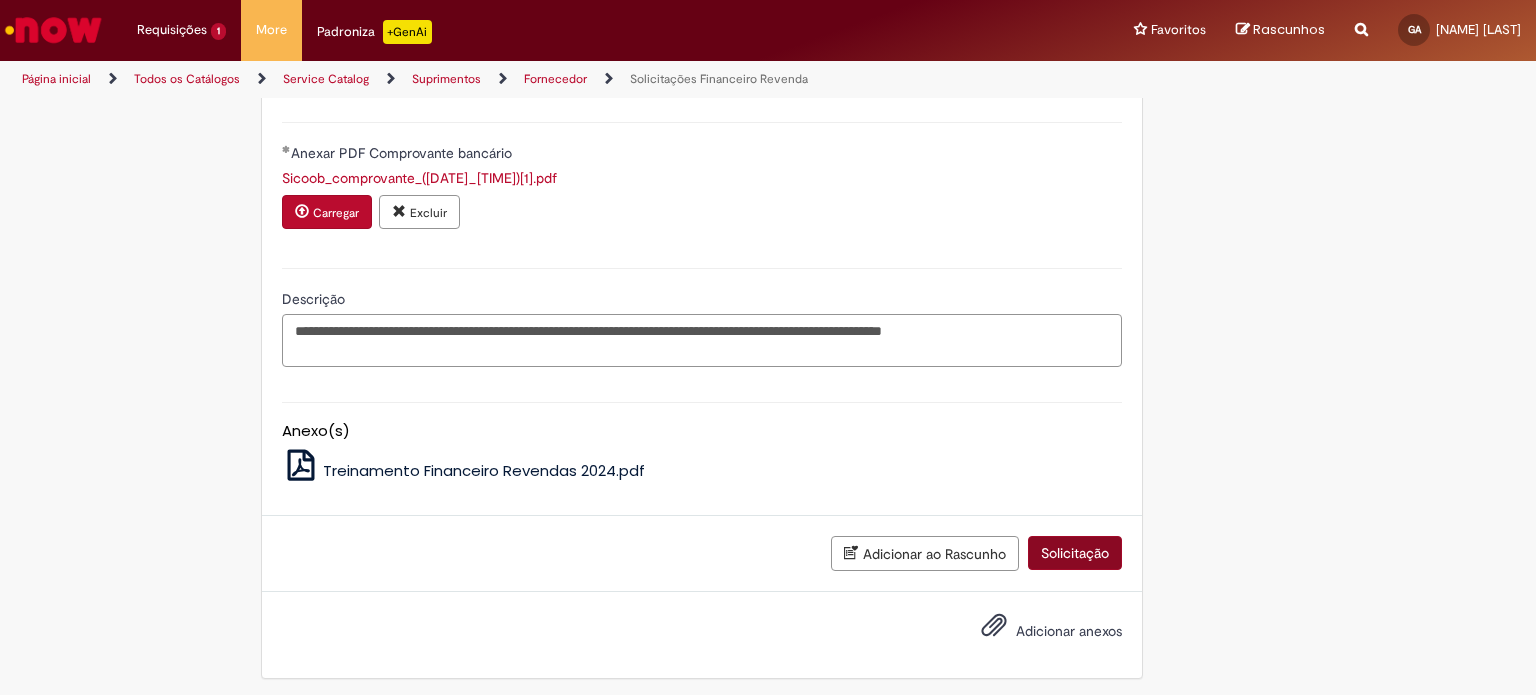 type on "**********" 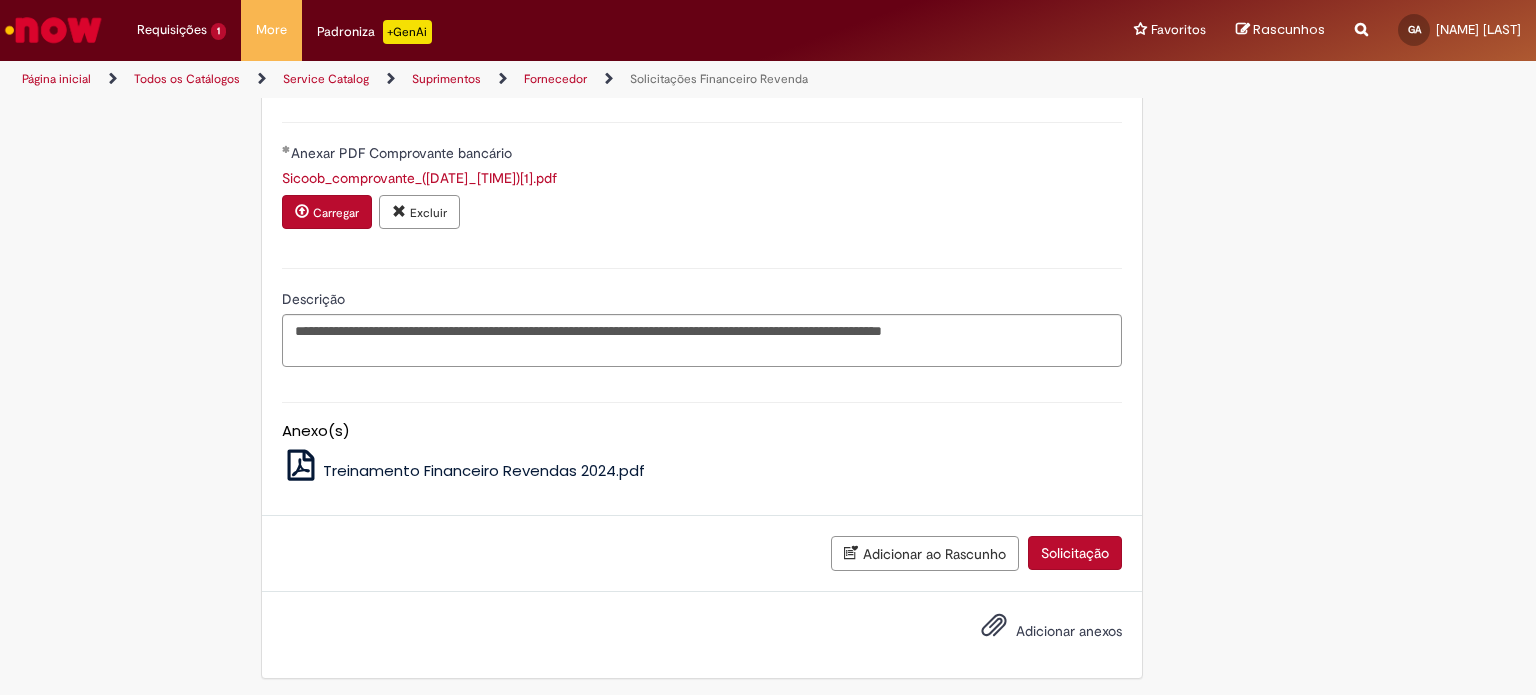 click on "Solicitação" at bounding box center [1075, 553] 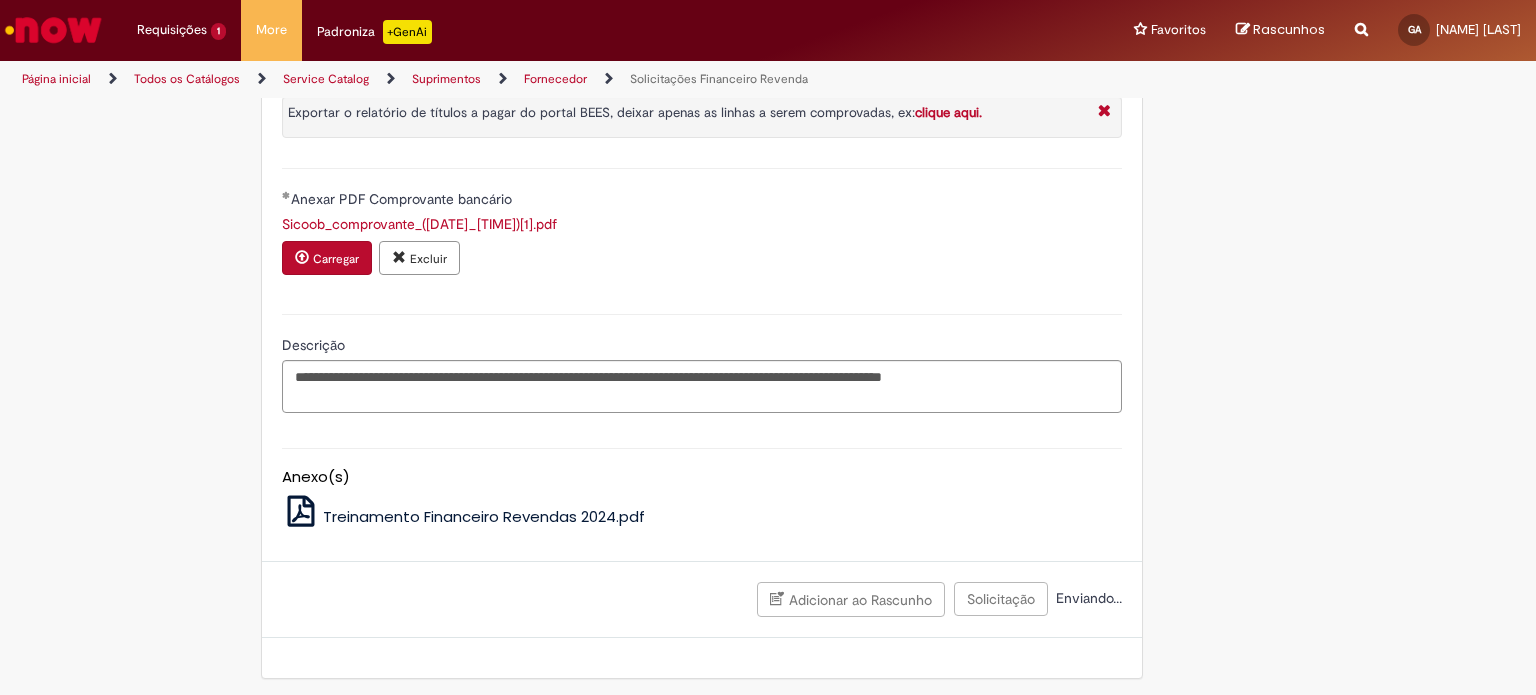 scroll, scrollTop: 681, scrollLeft: 0, axis: vertical 